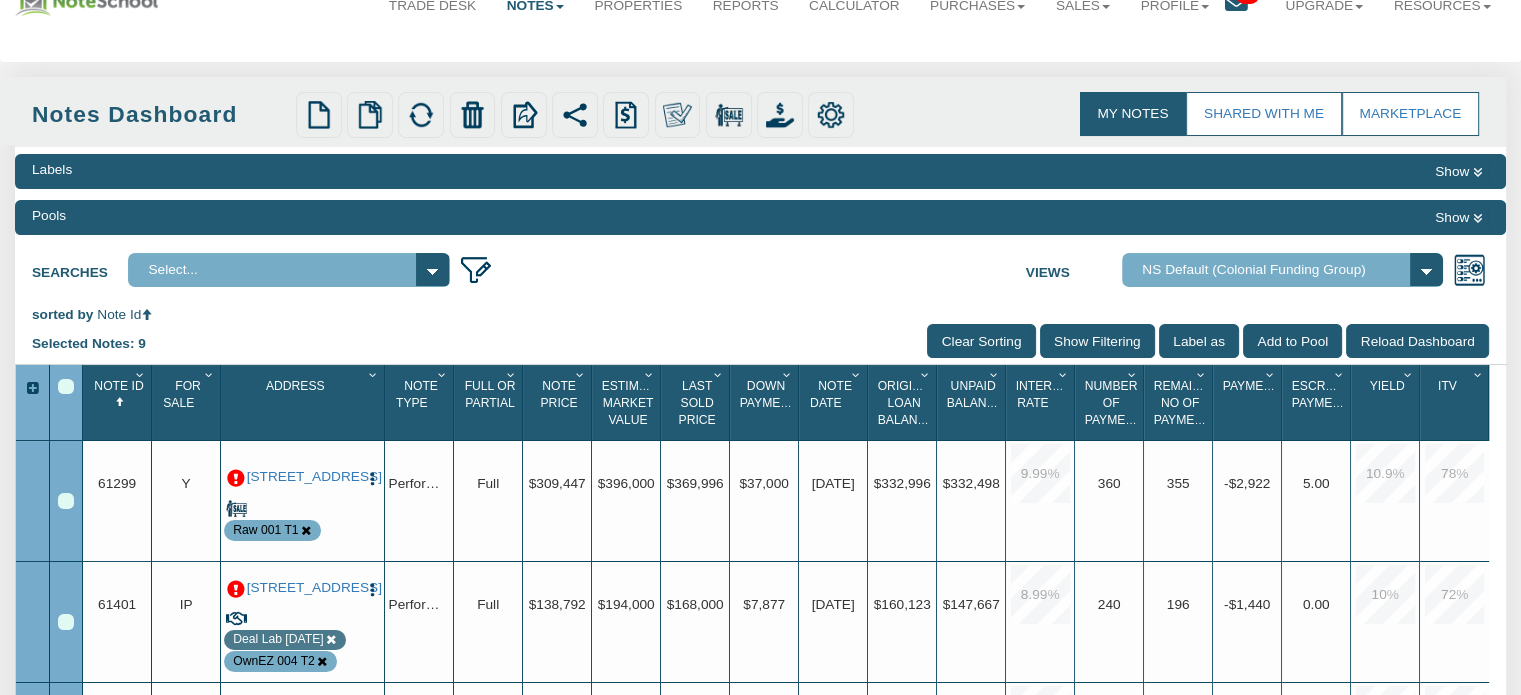 scroll, scrollTop: 62, scrollLeft: 0, axis: vertical 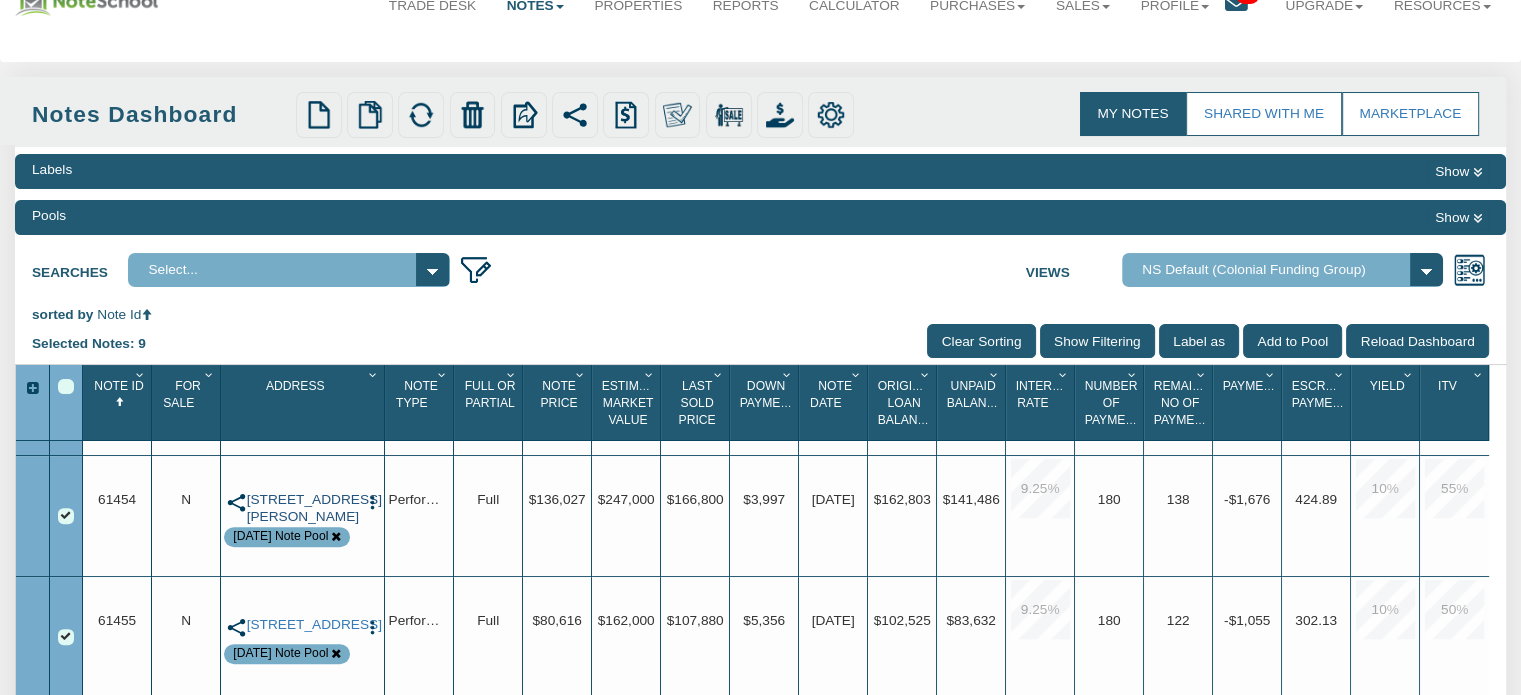 click on "[STREET_ADDRESS][PERSON_NAME]" at bounding box center (303, 508) 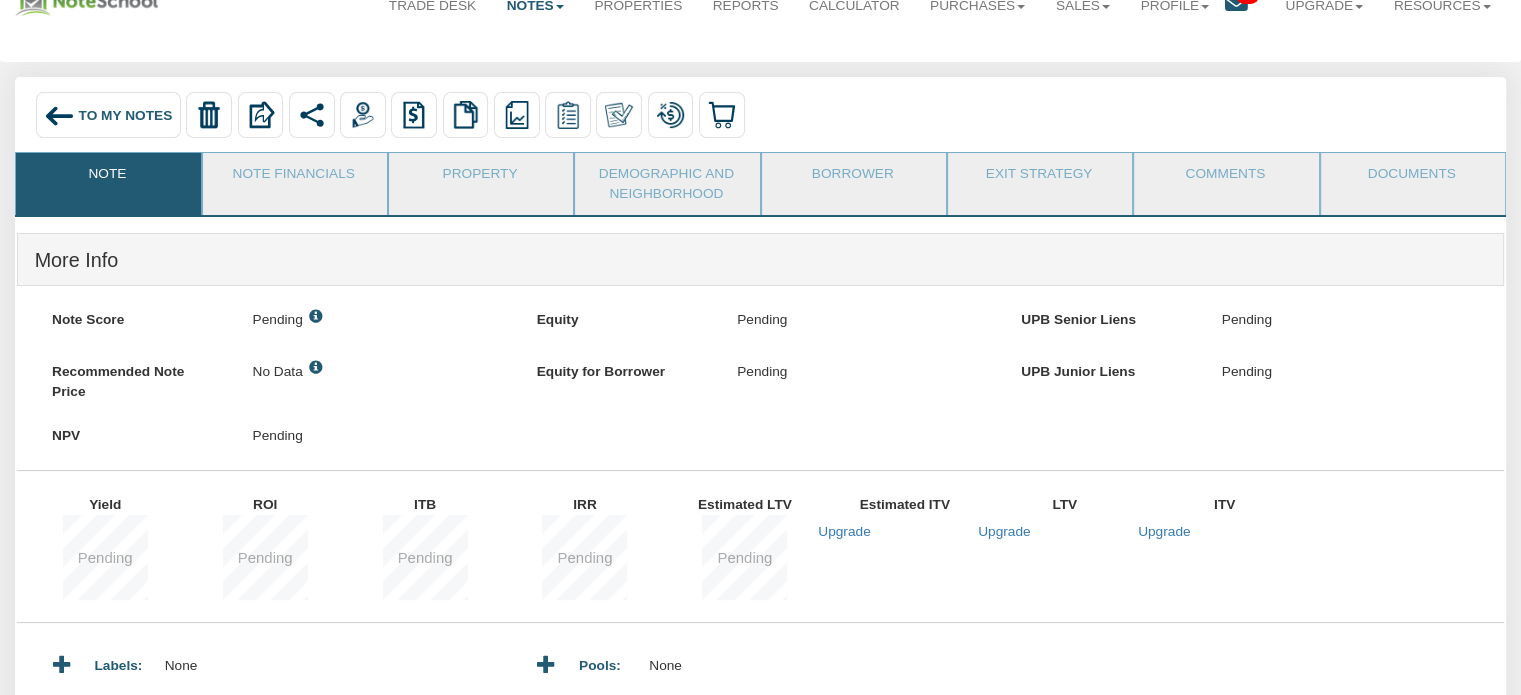 scroll, scrollTop: 0, scrollLeft: 0, axis: both 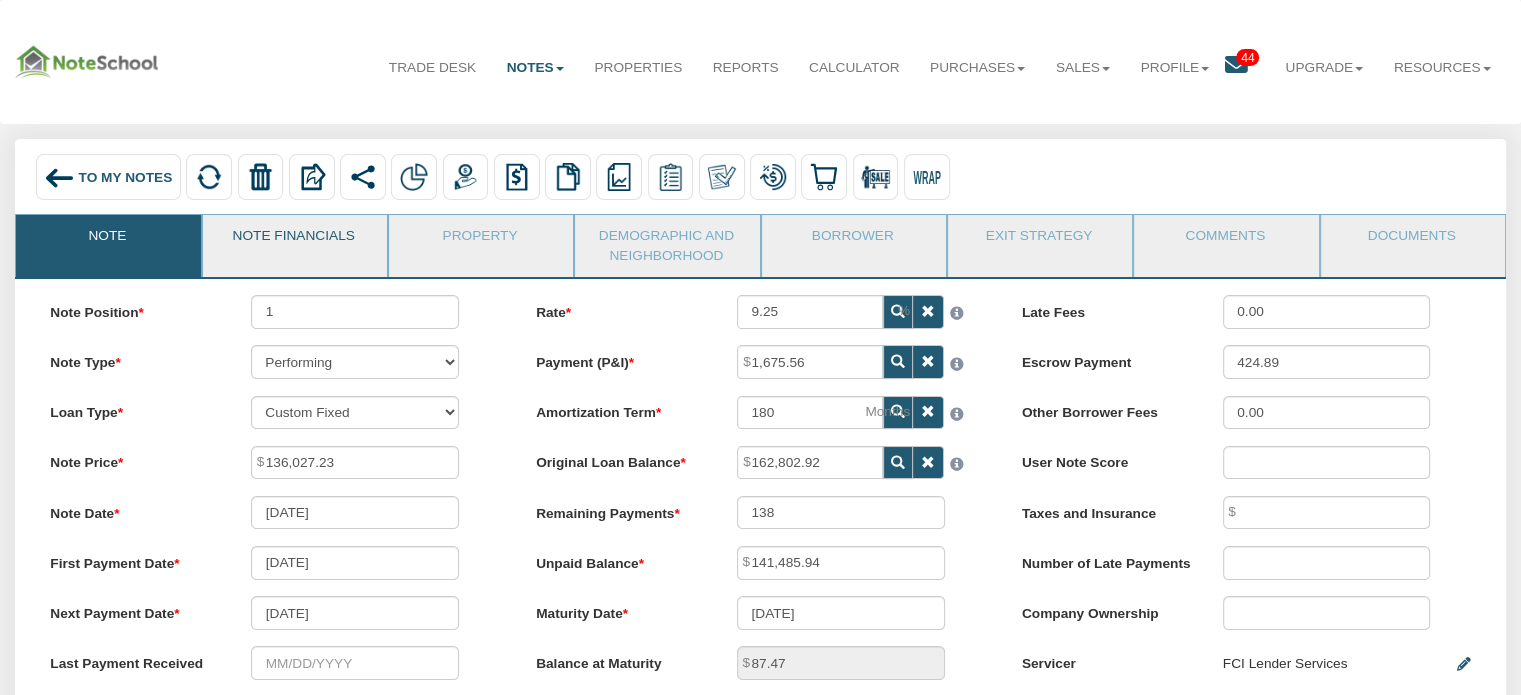 click on "Note Financials" at bounding box center (294, 240) 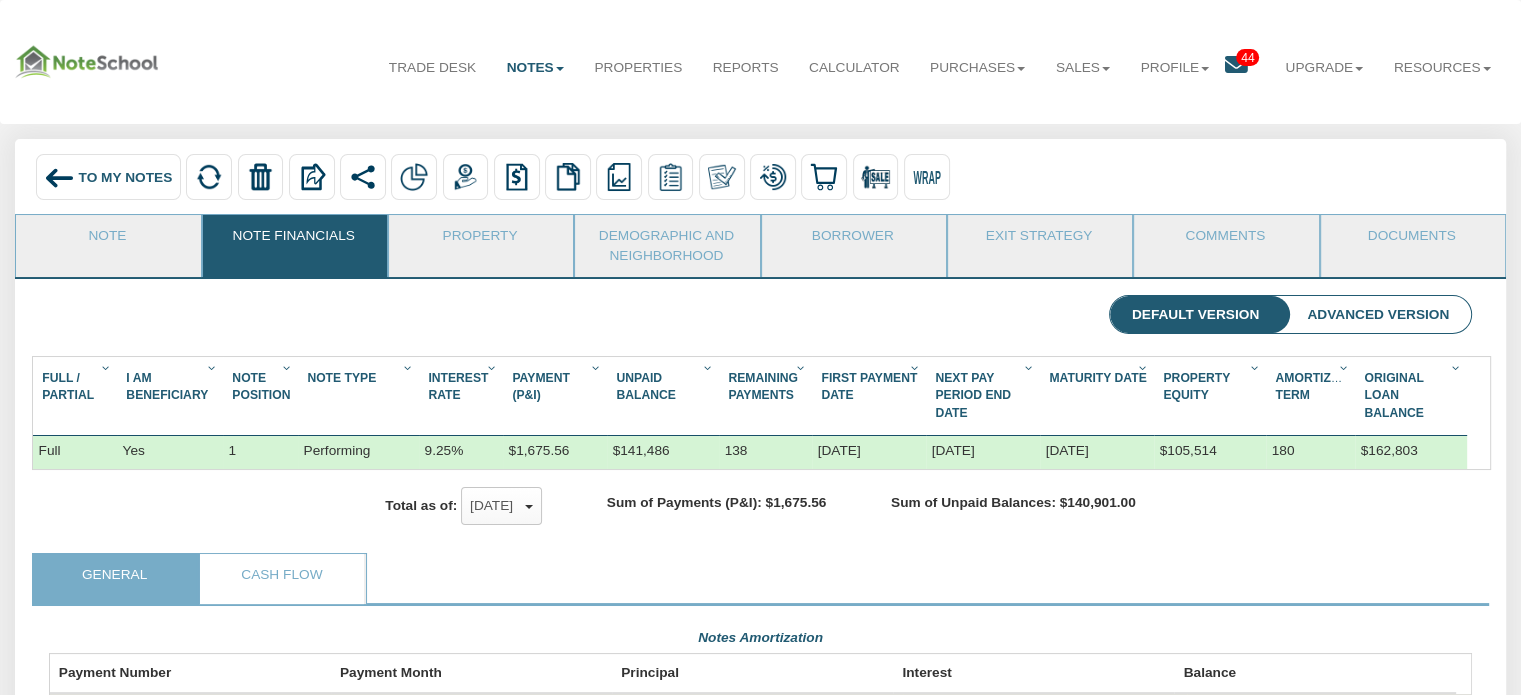 scroll, scrollTop: 999642, scrollLeft: 998576, axis: both 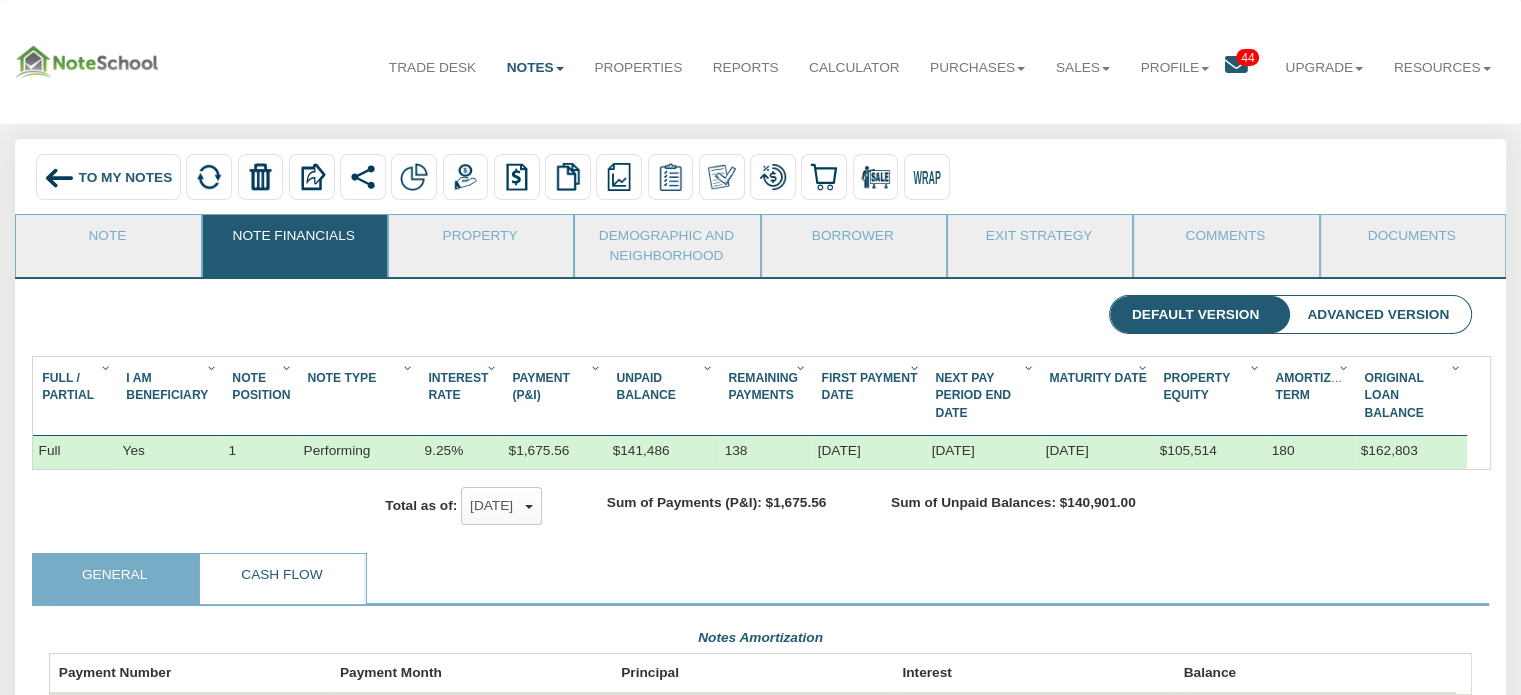click on "Cash Flow" at bounding box center [281, 579] 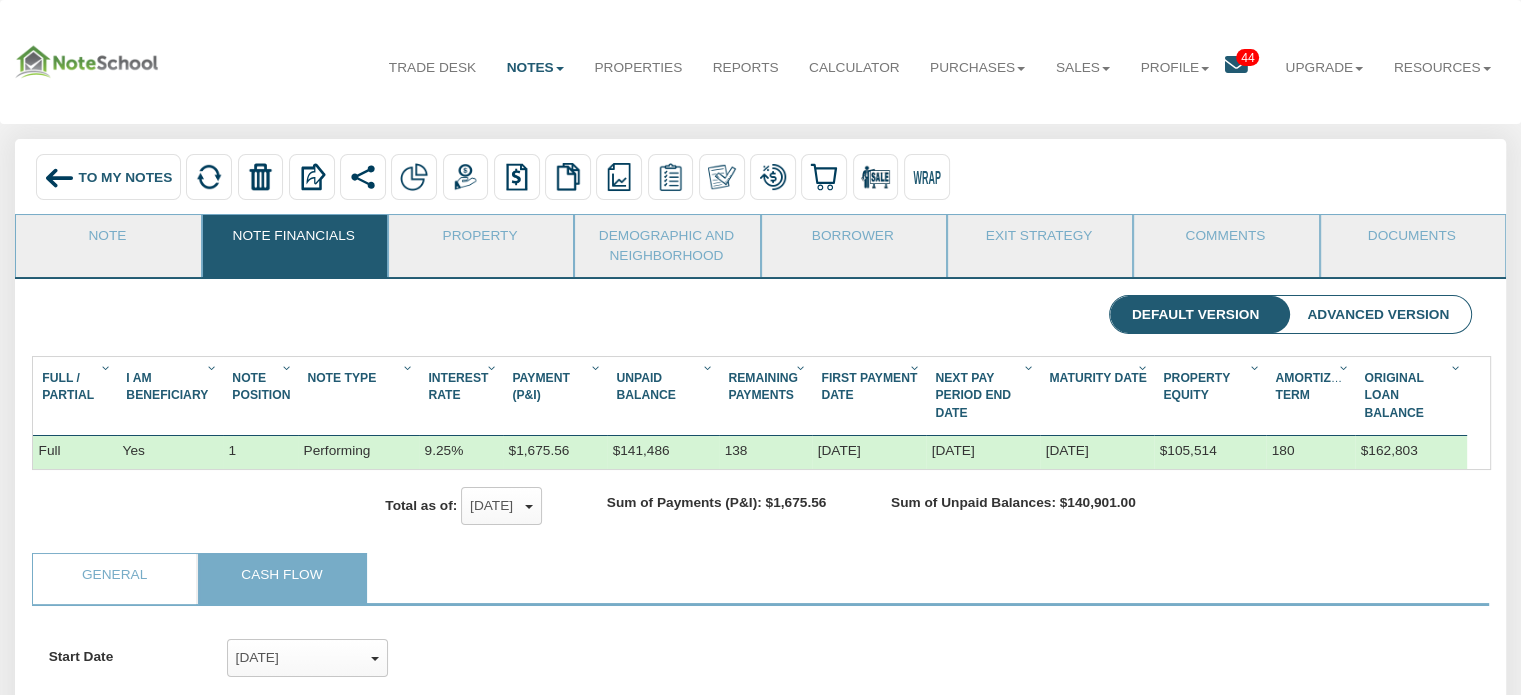 scroll, scrollTop: 999692, scrollLeft: 998576, axis: both 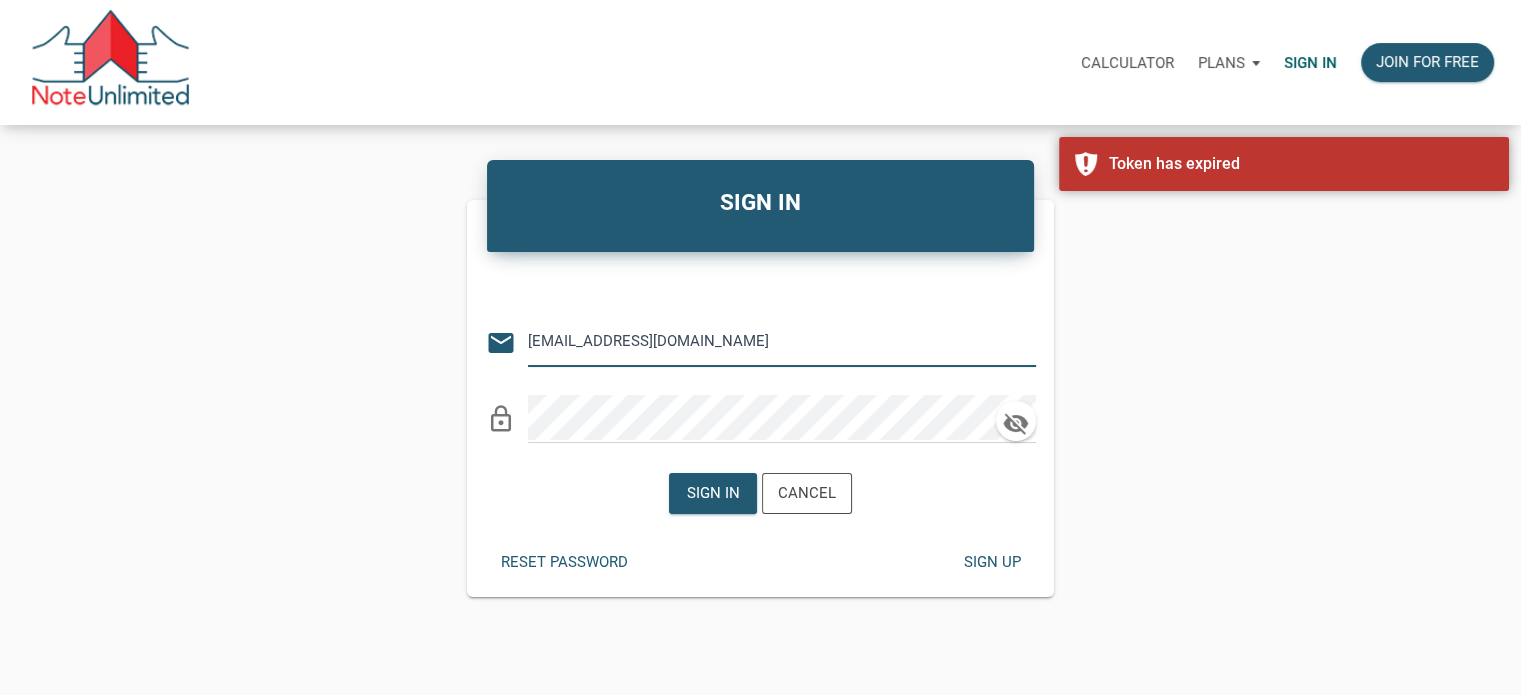 click on "Notes@colonialfundinggroup.com" at bounding box center (767, 341) 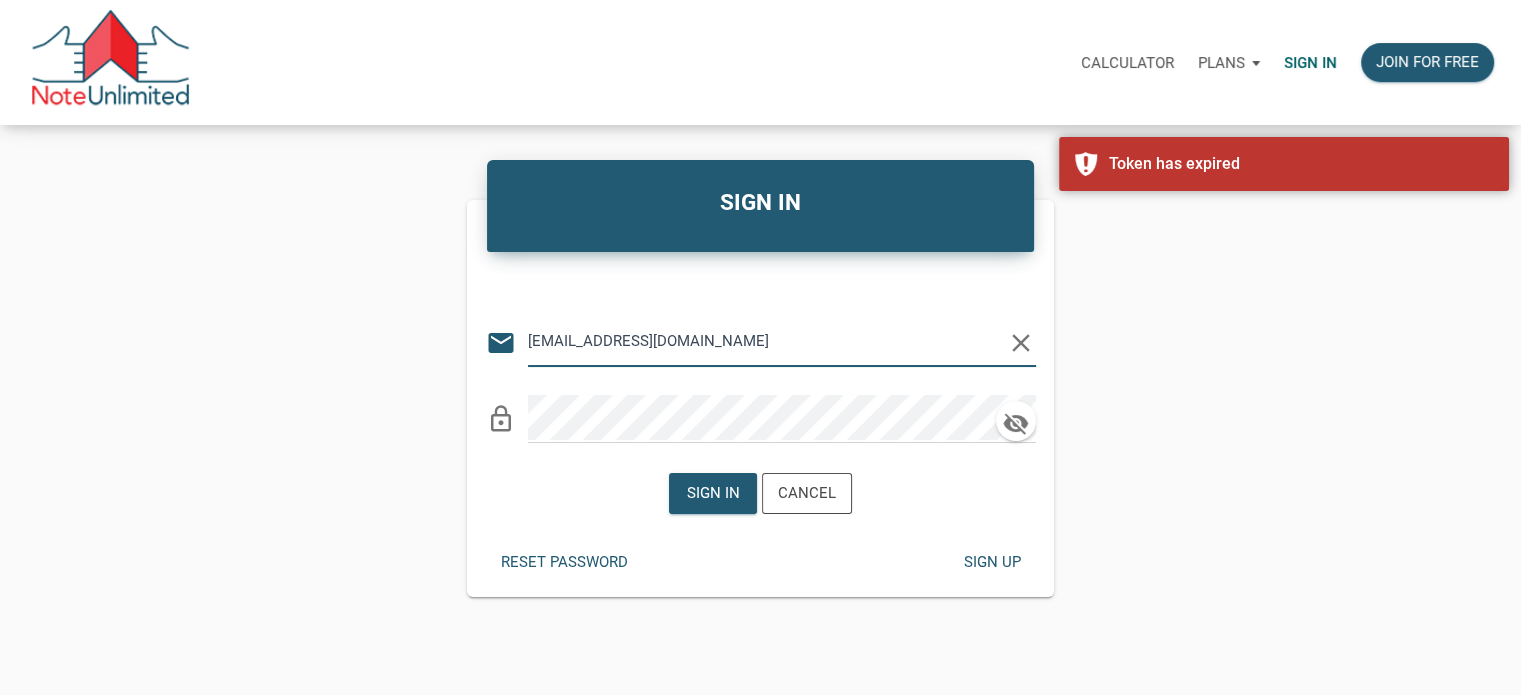 type on "monica@mastersnotes.com" 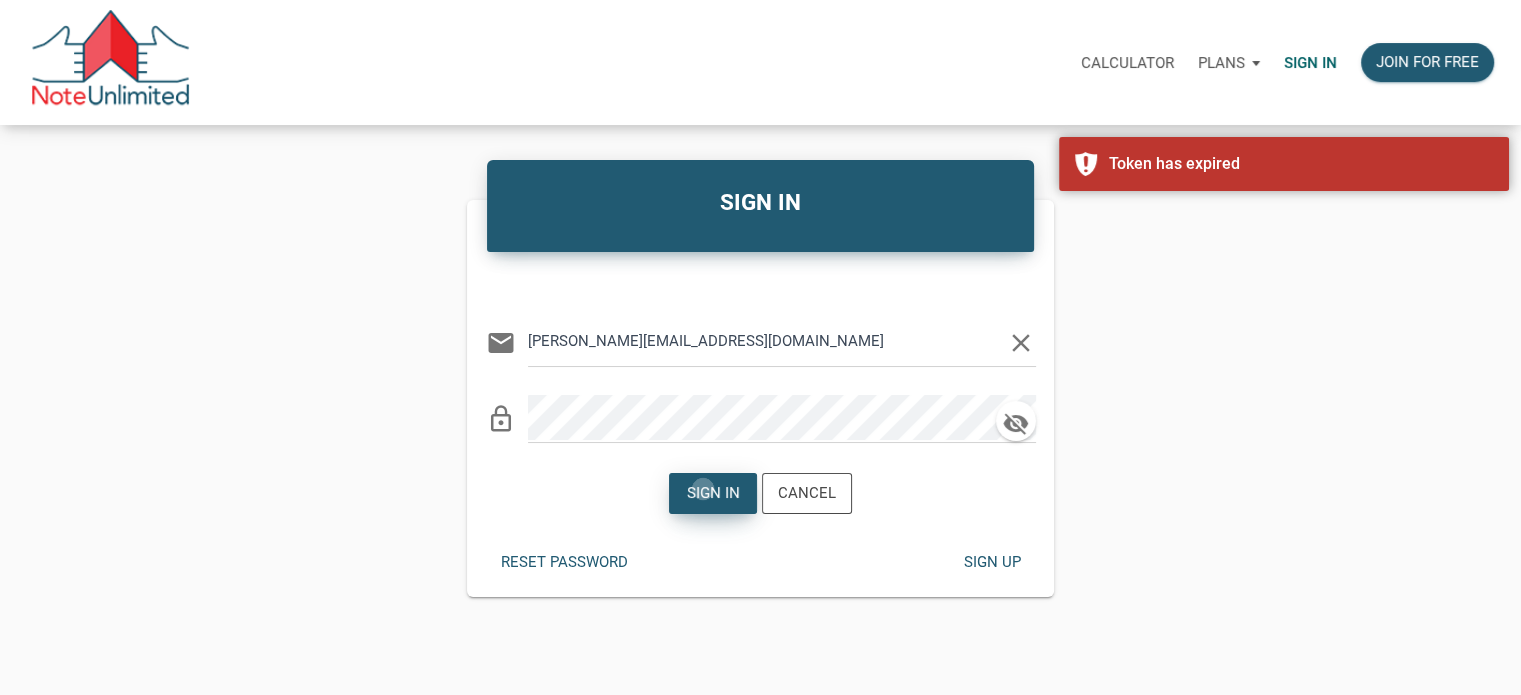 click on "Sign in" at bounding box center [713, 493] 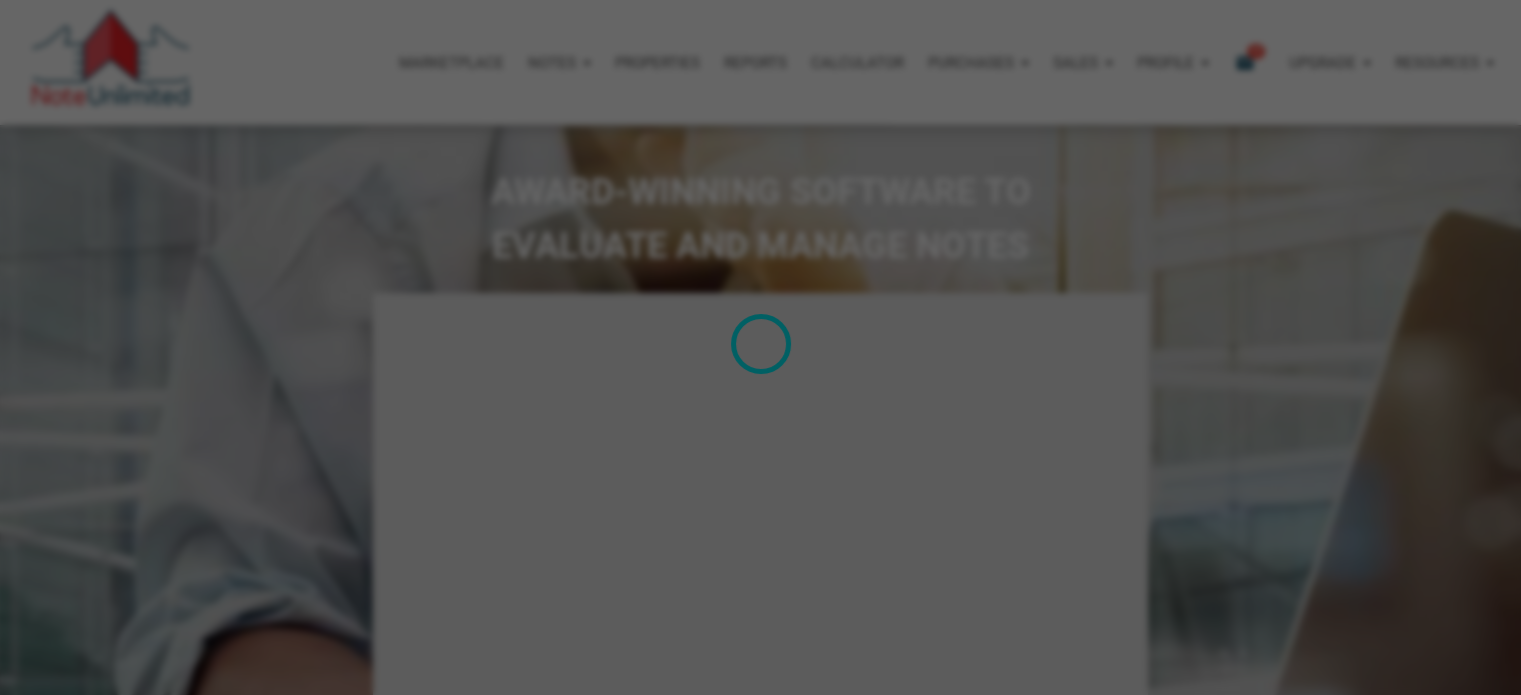 type on "Introduction to new features" 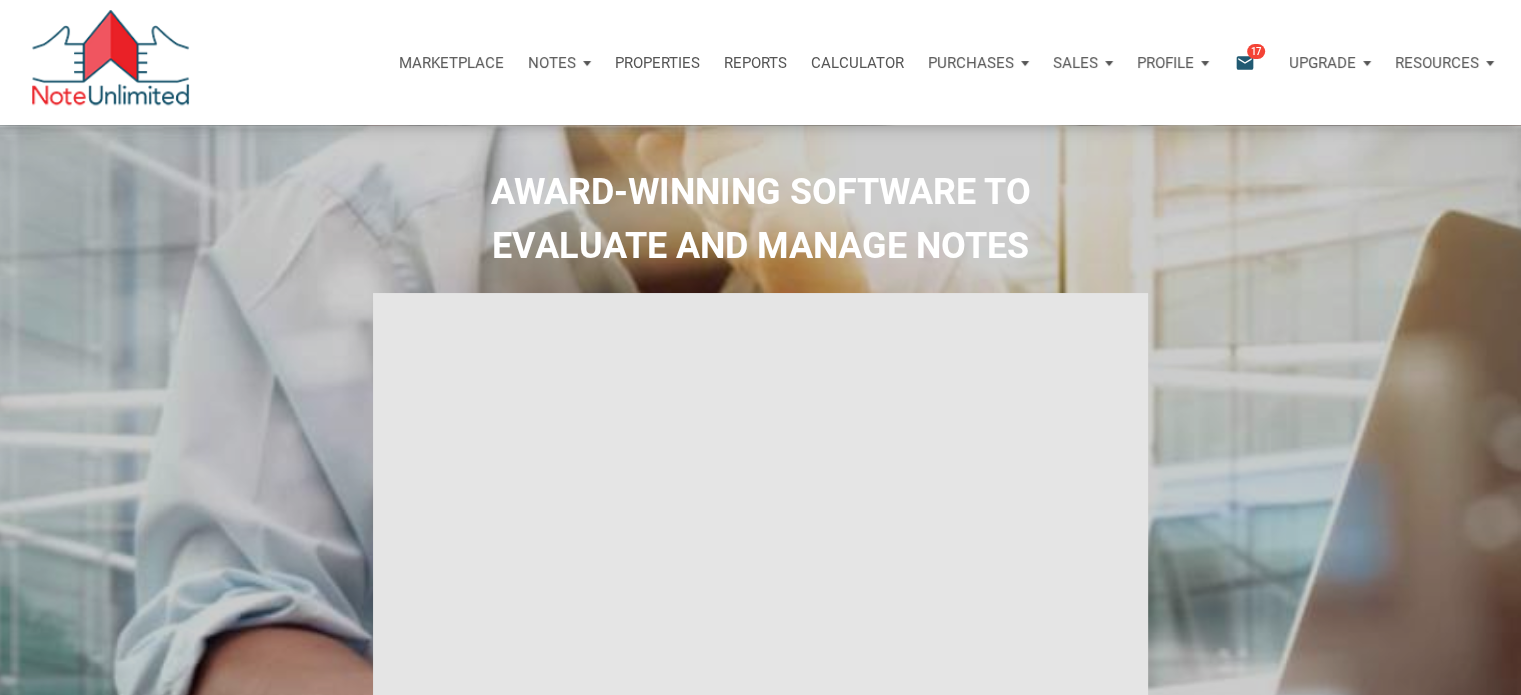 click on "Notes" at bounding box center (552, 63) 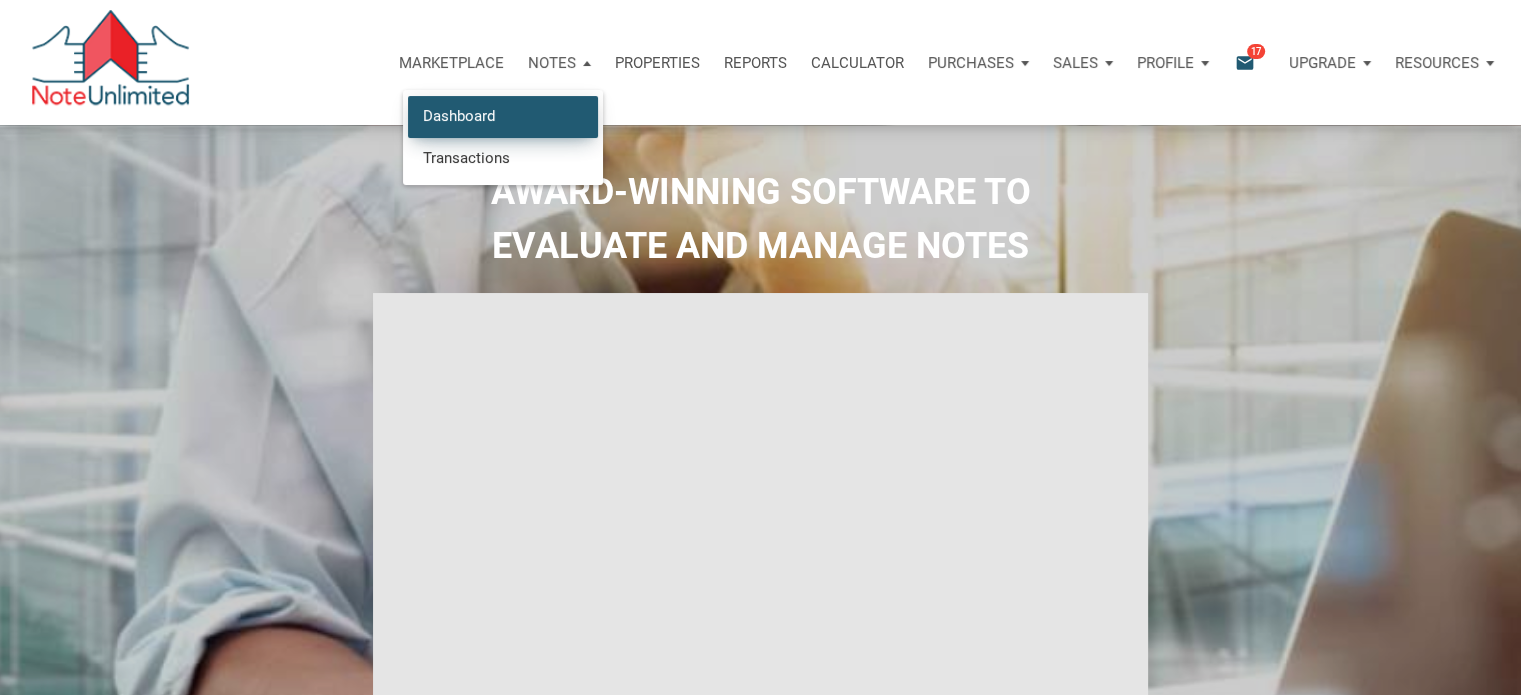 click on "Dashboard" at bounding box center (503, 116) 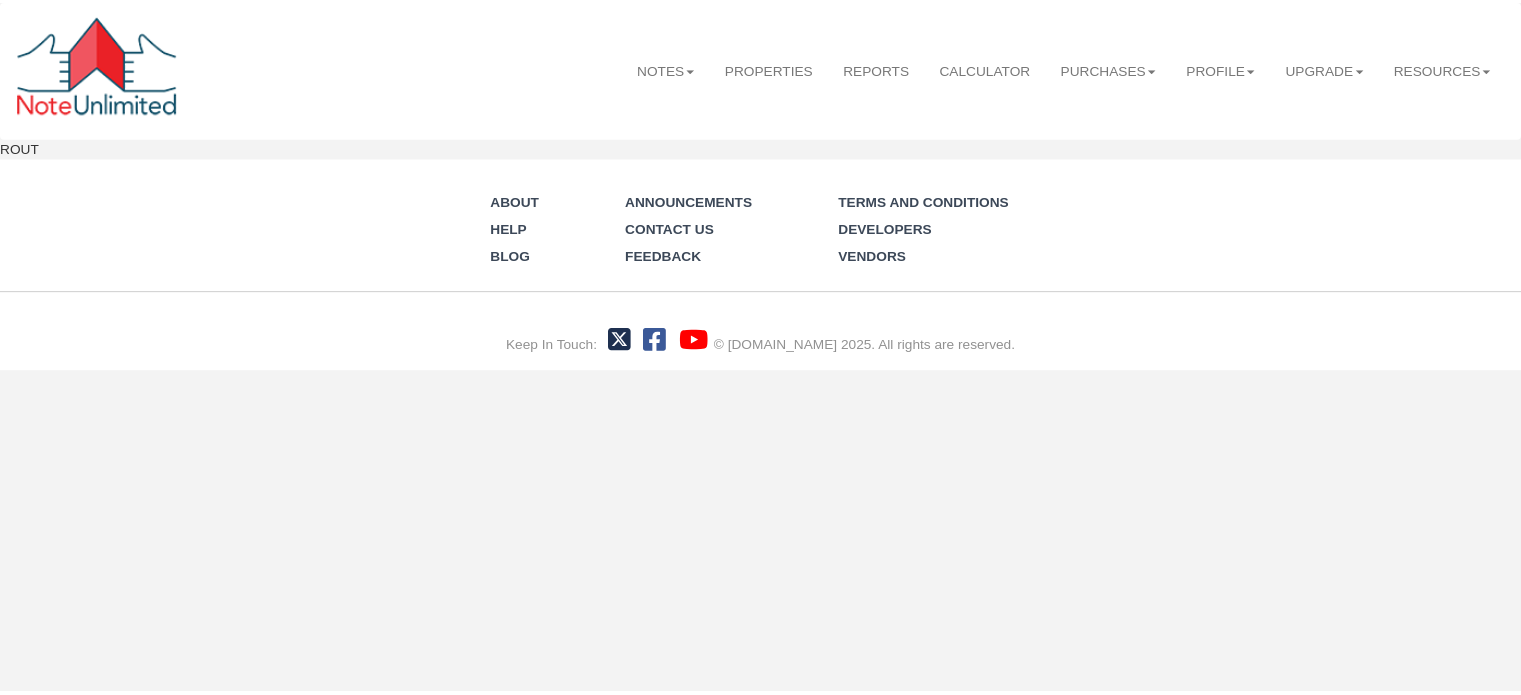 scroll, scrollTop: 0, scrollLeft: 0, axis: both 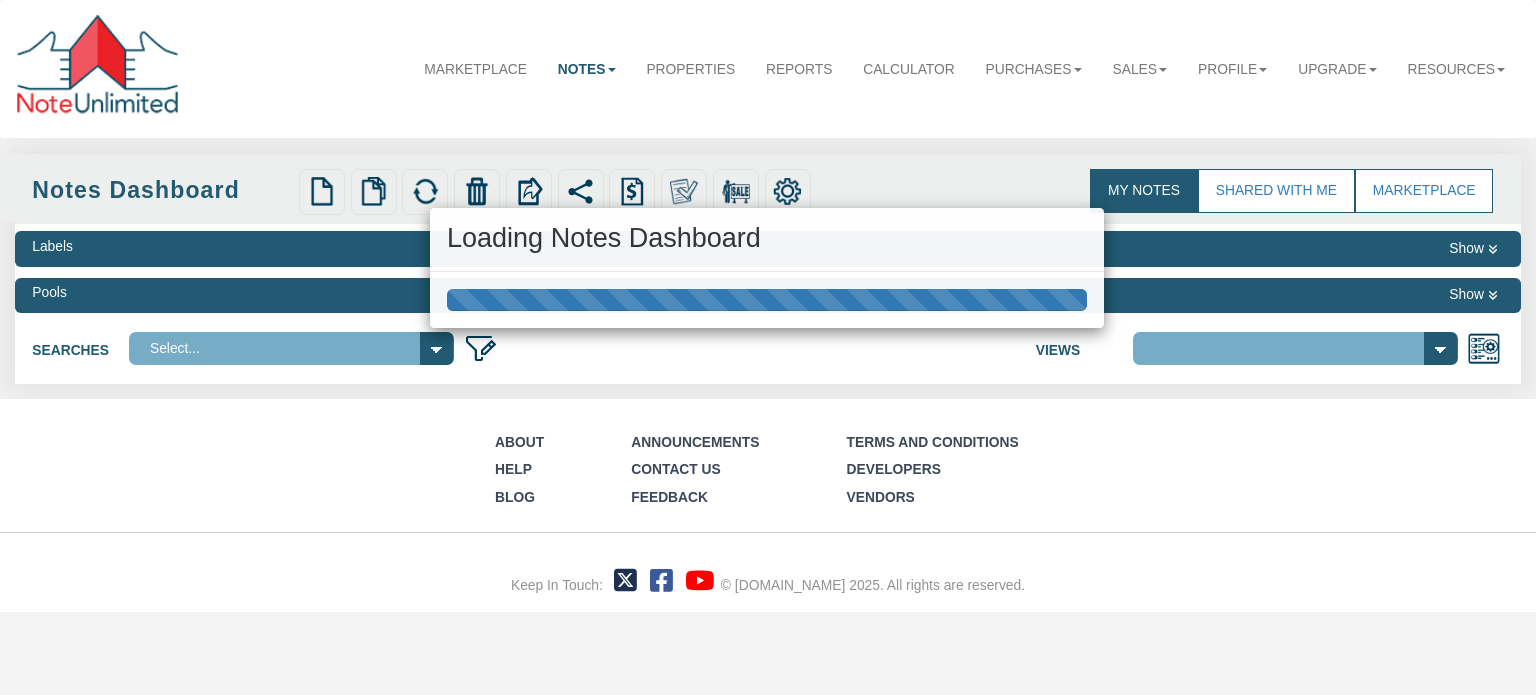 select on "3" 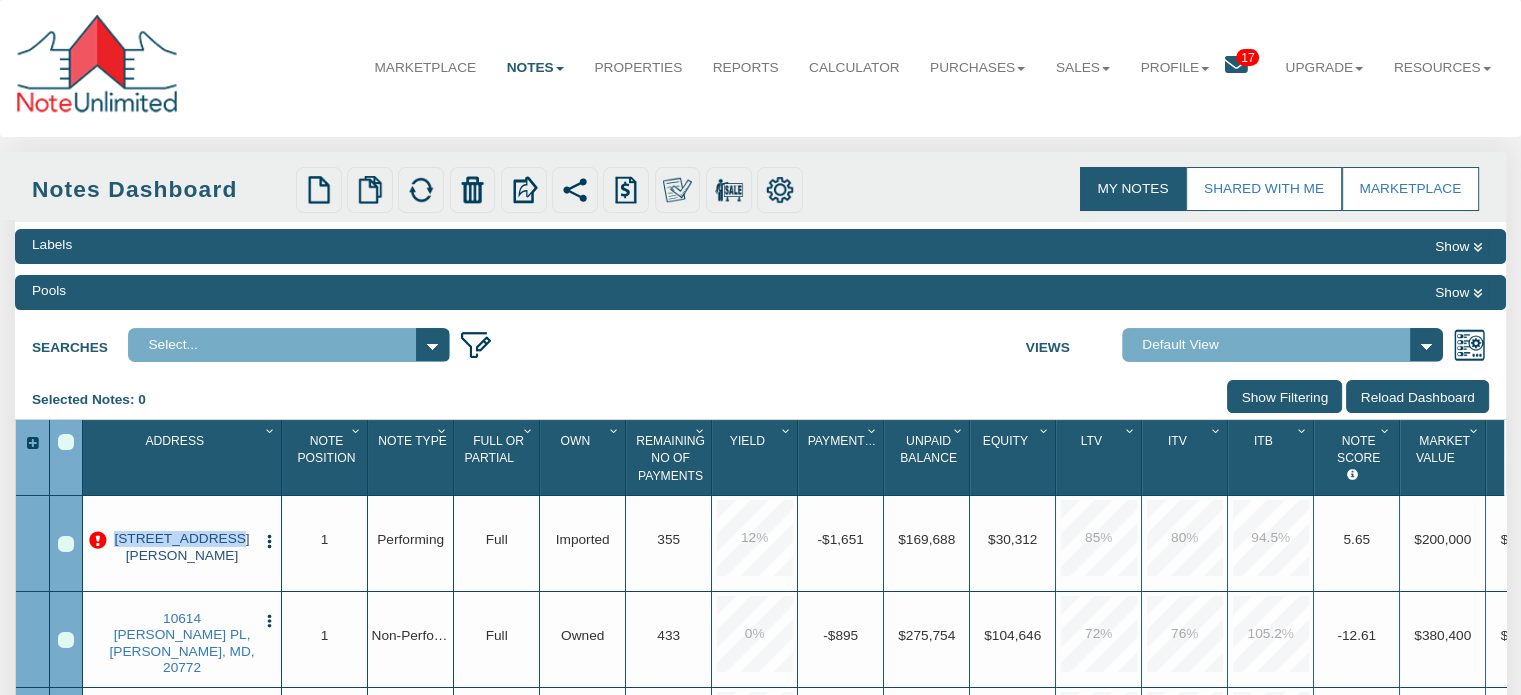drag, startPoint x: 200, startPoint y: 527, endPoint x: 202, endPoint y: 542, distance: 15.132746 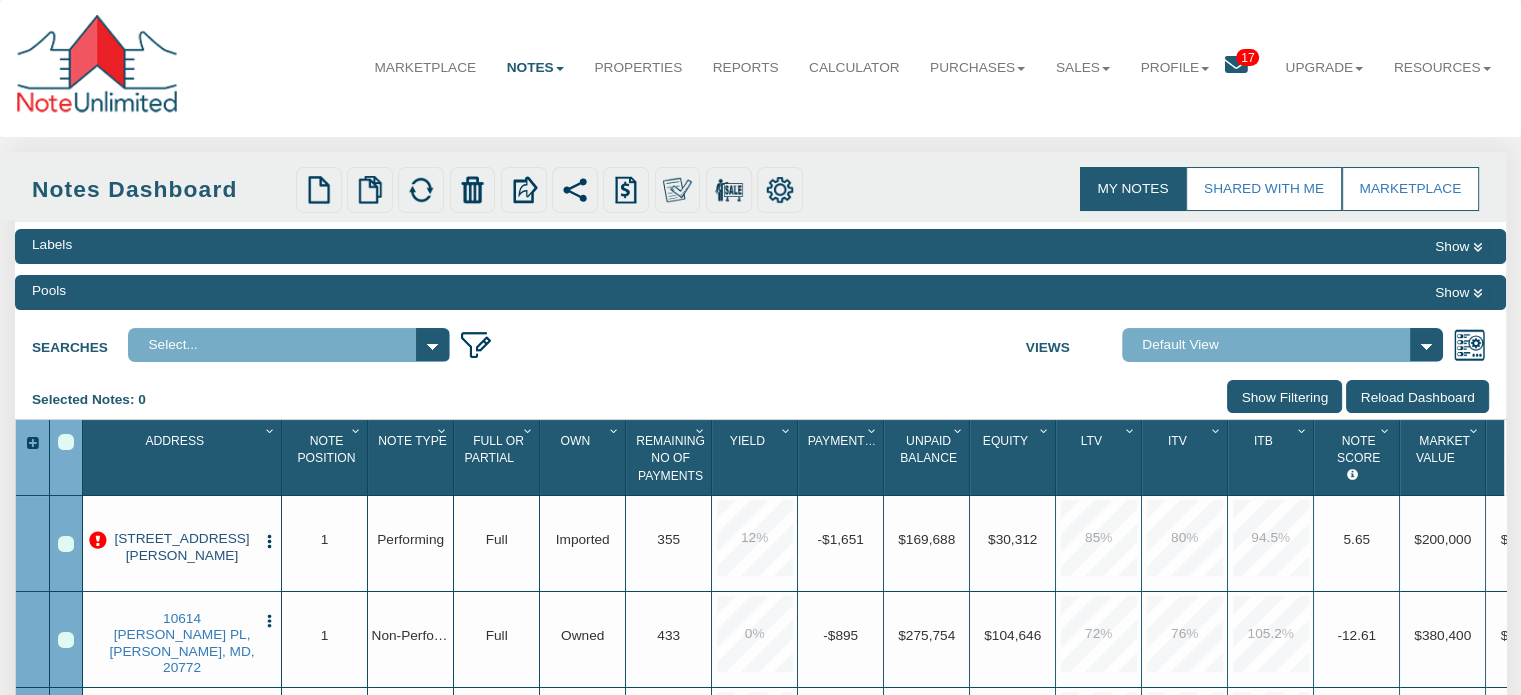 click on "315 Illg, San Antonio, TX, 78211" at bounding box center (182, 547) 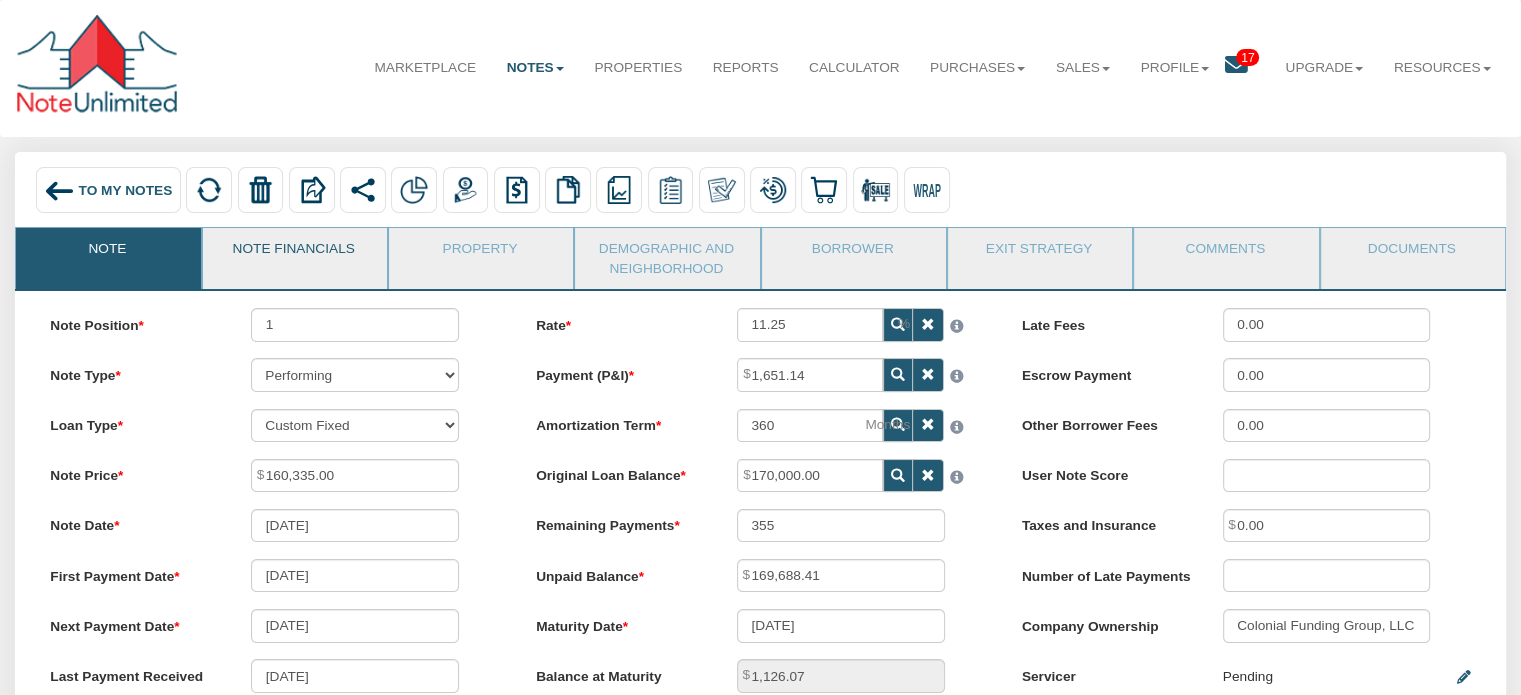 click on "Note Financials" at bounding box center (294, 253) 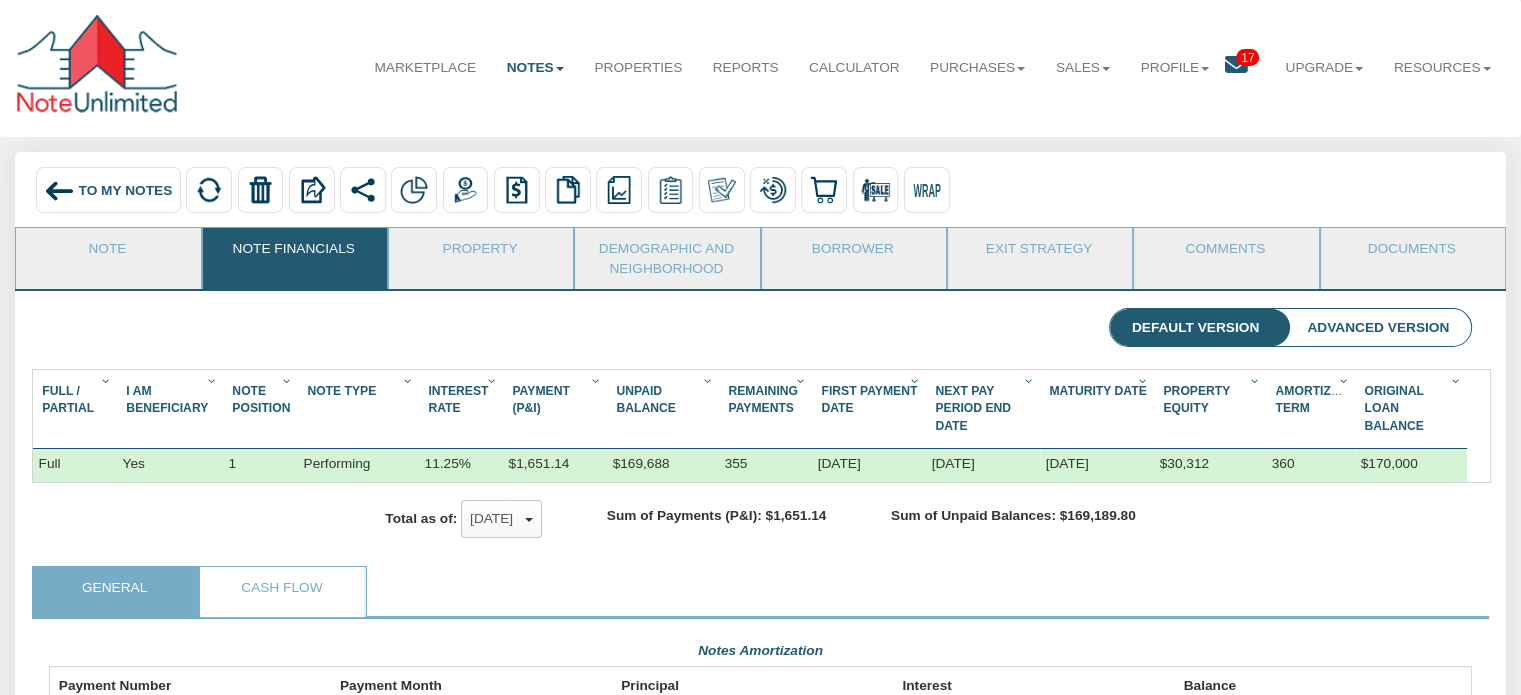 scroll, scrollTop: 999642, scrollLeft: 998576, axis: both 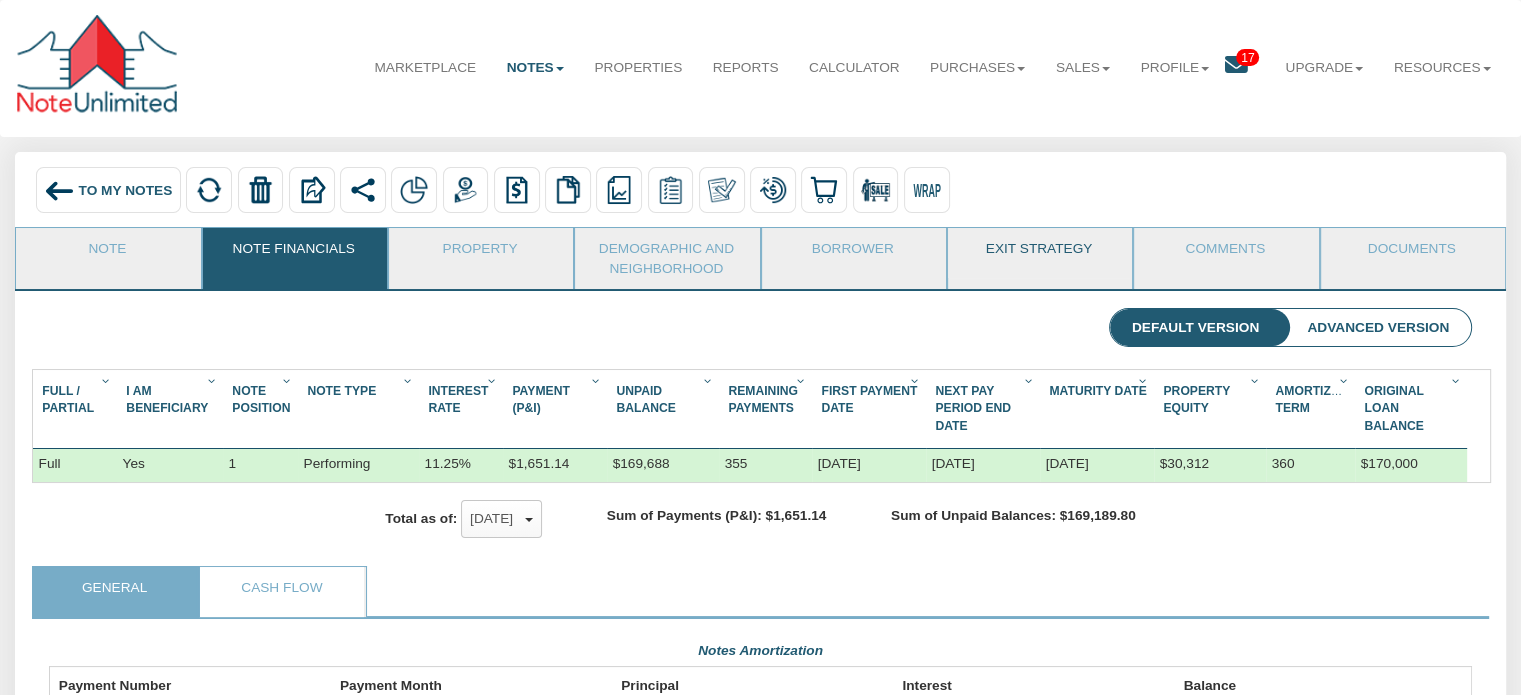 click on "Exit Strategy" at bounding box center [1039, 253] 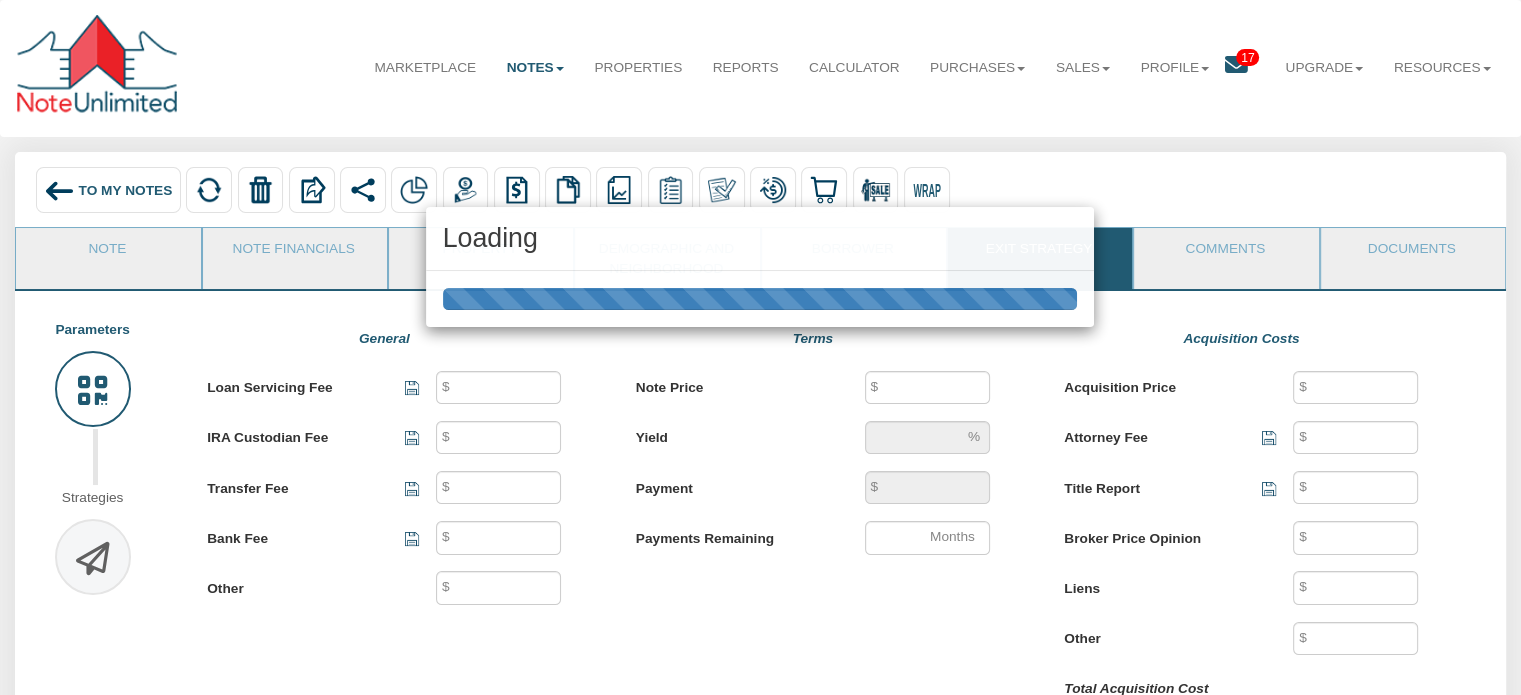 type on "40" 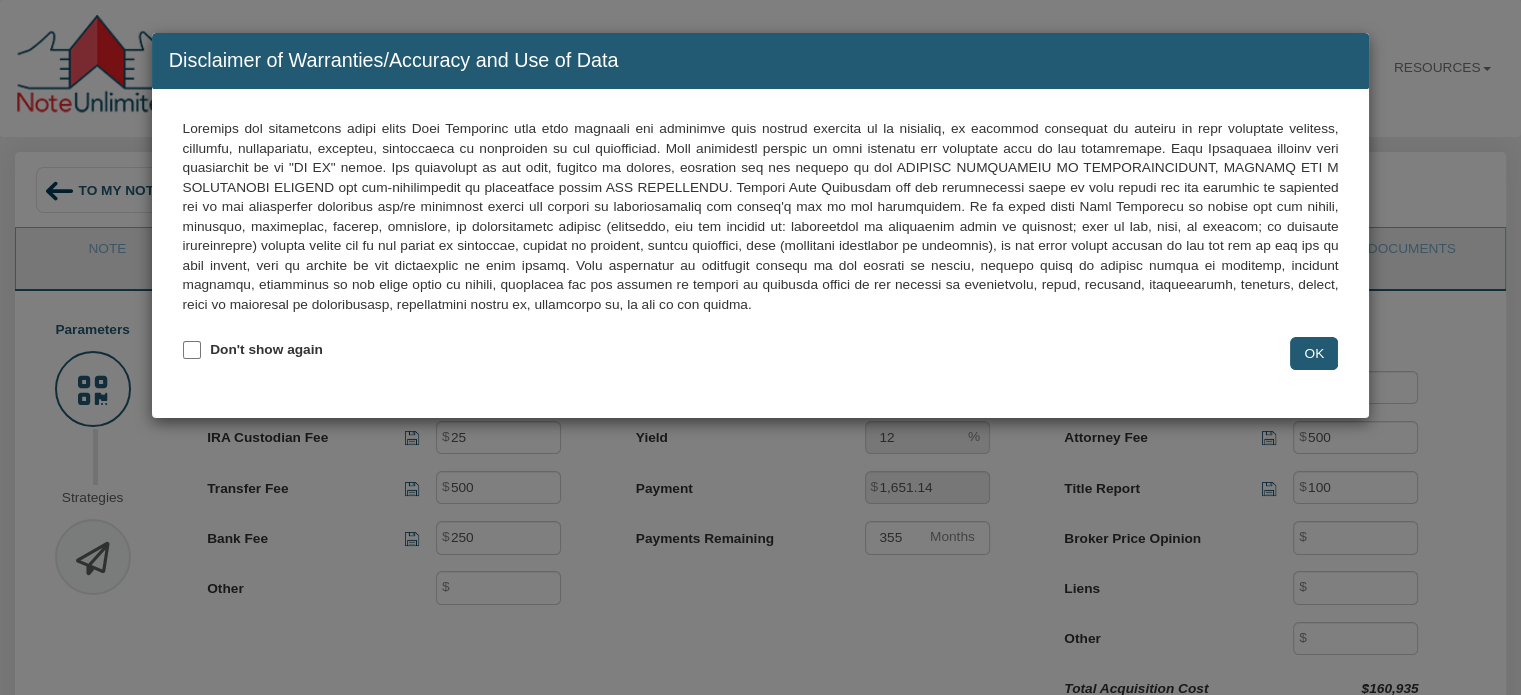 scroll, scrollTop: 56, scrollLeft: 0, axis: vertical 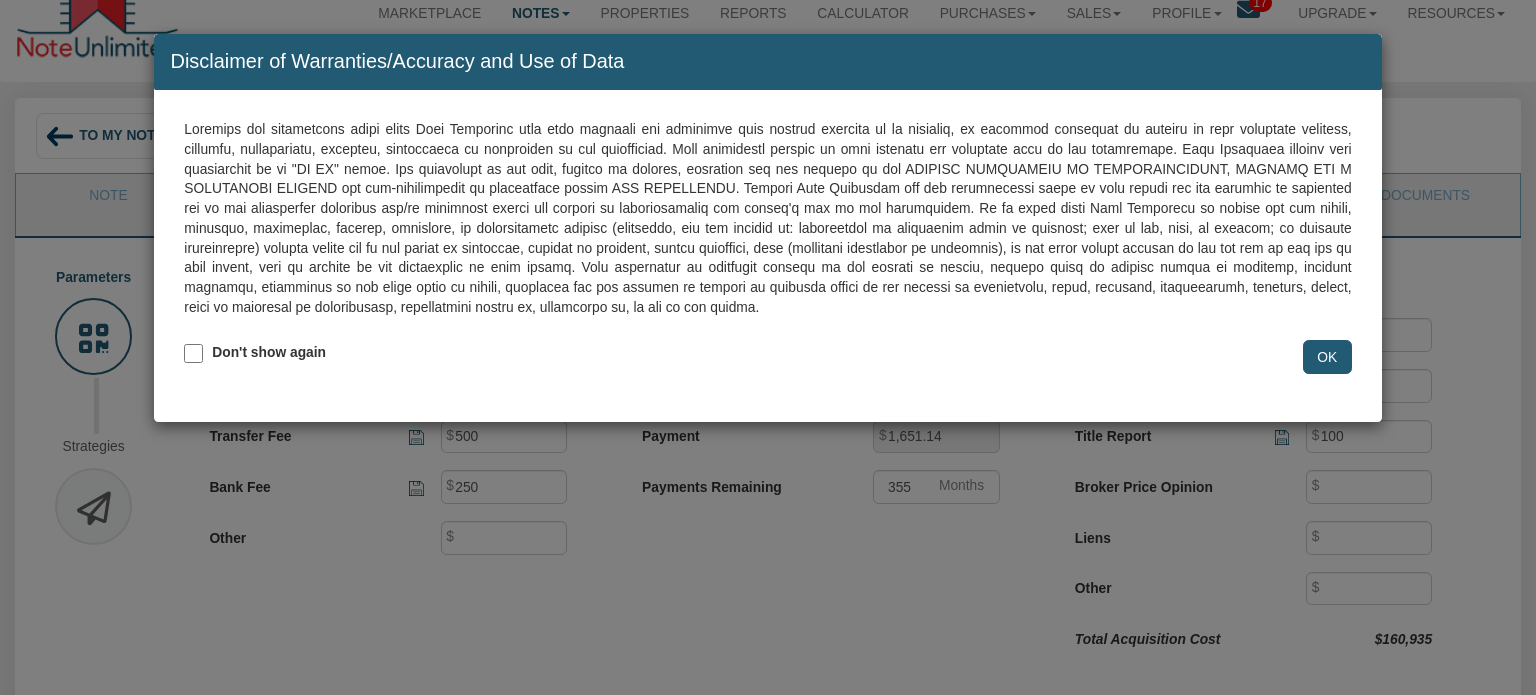 drag, startPoint x: 1531, startPoint y: 80, endPoint x: 1535, endPoint y: 147, distance: 67.11929 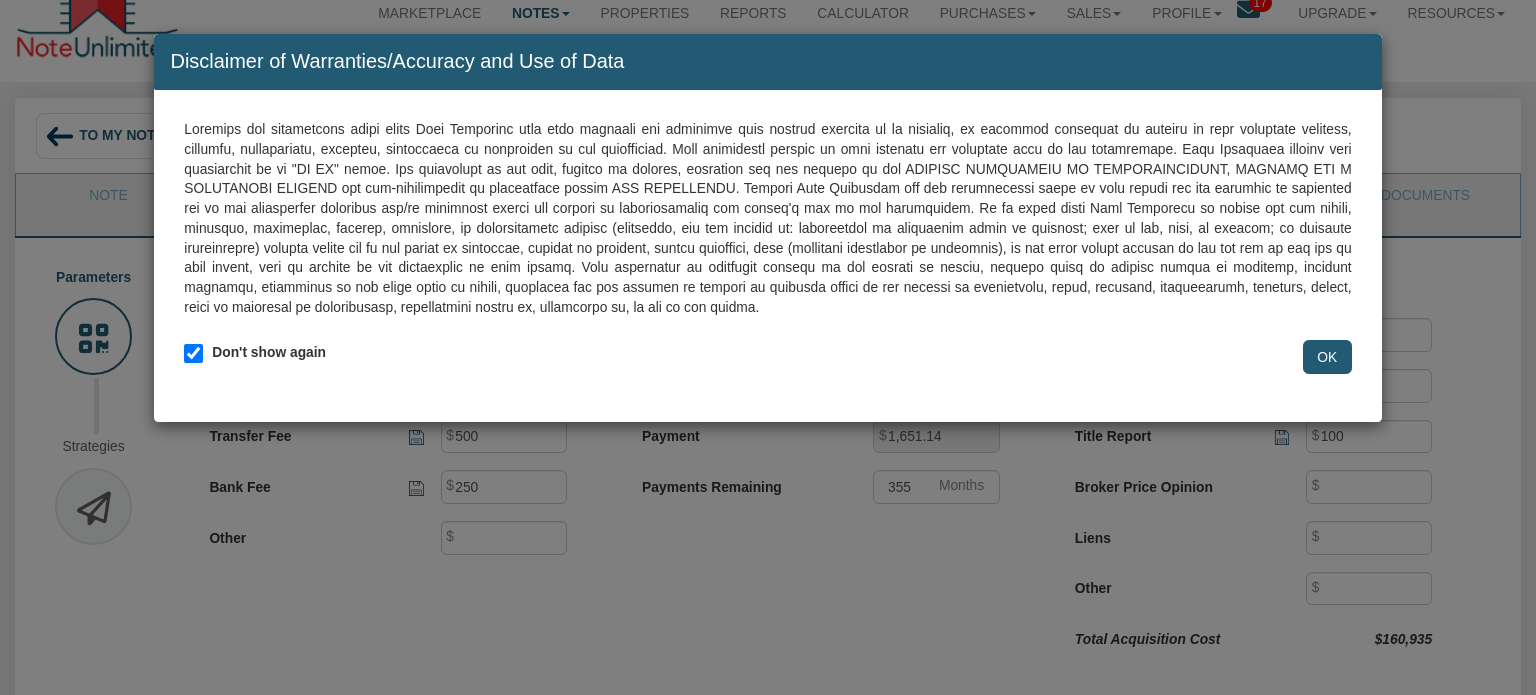 click on "OK" at bounding box center [1327, 357] 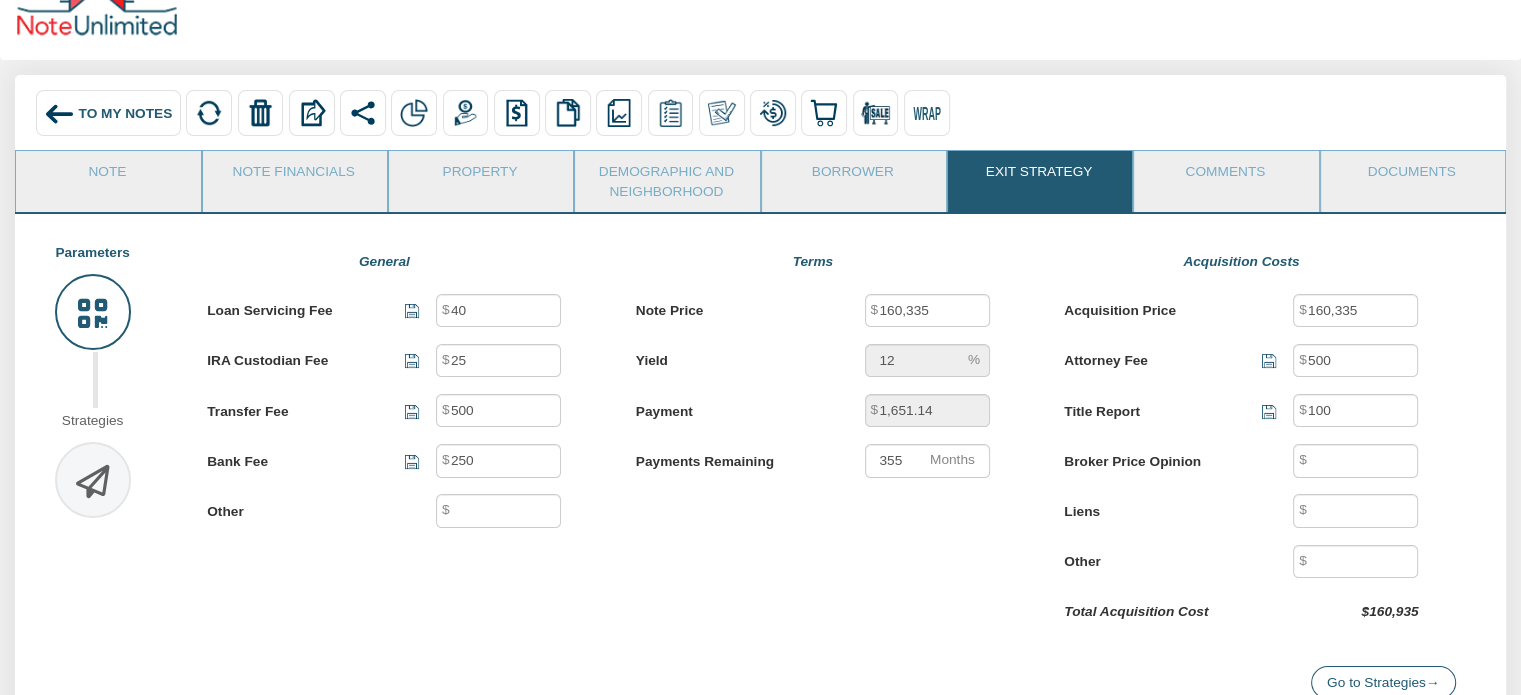 scroll, scrollTop: 40, scrollLeft: 0, axis: vertical 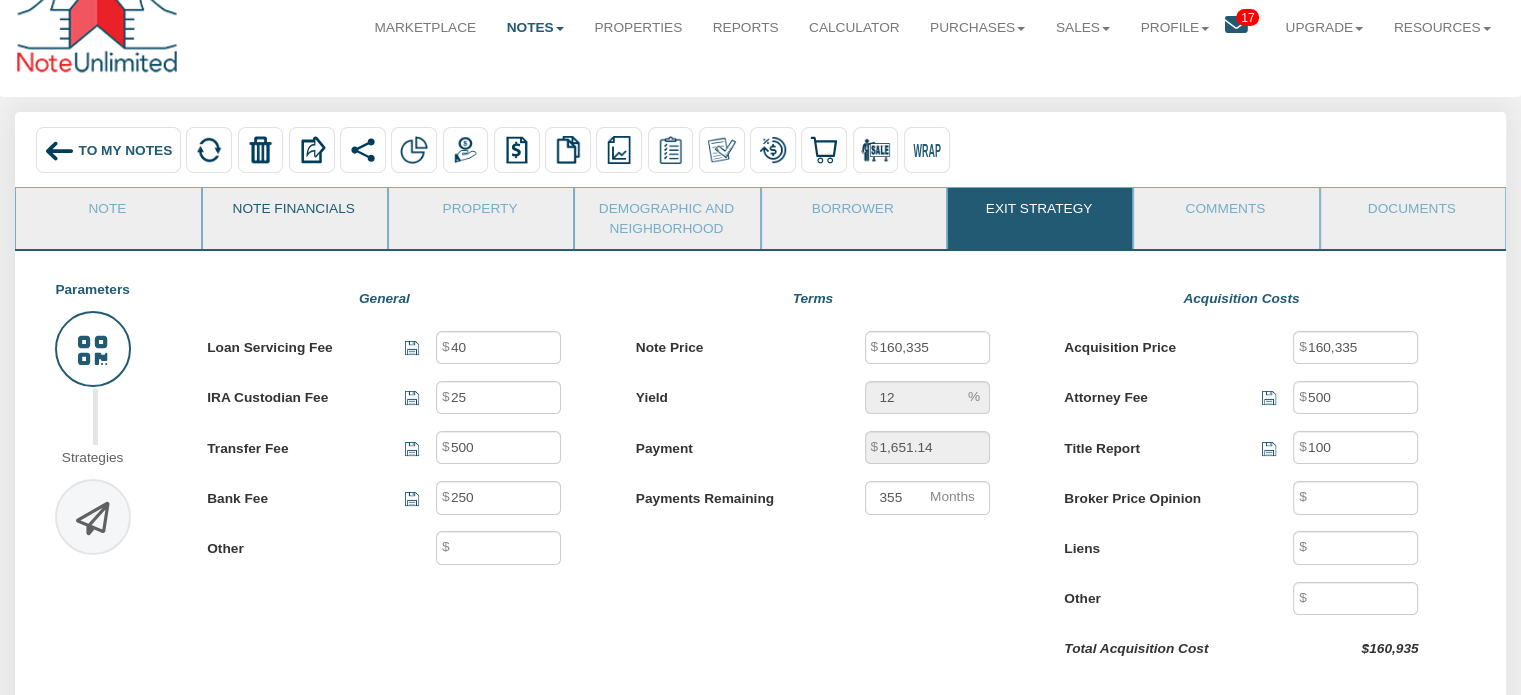 click on "Note Financials" at bounding box center (294, 213) 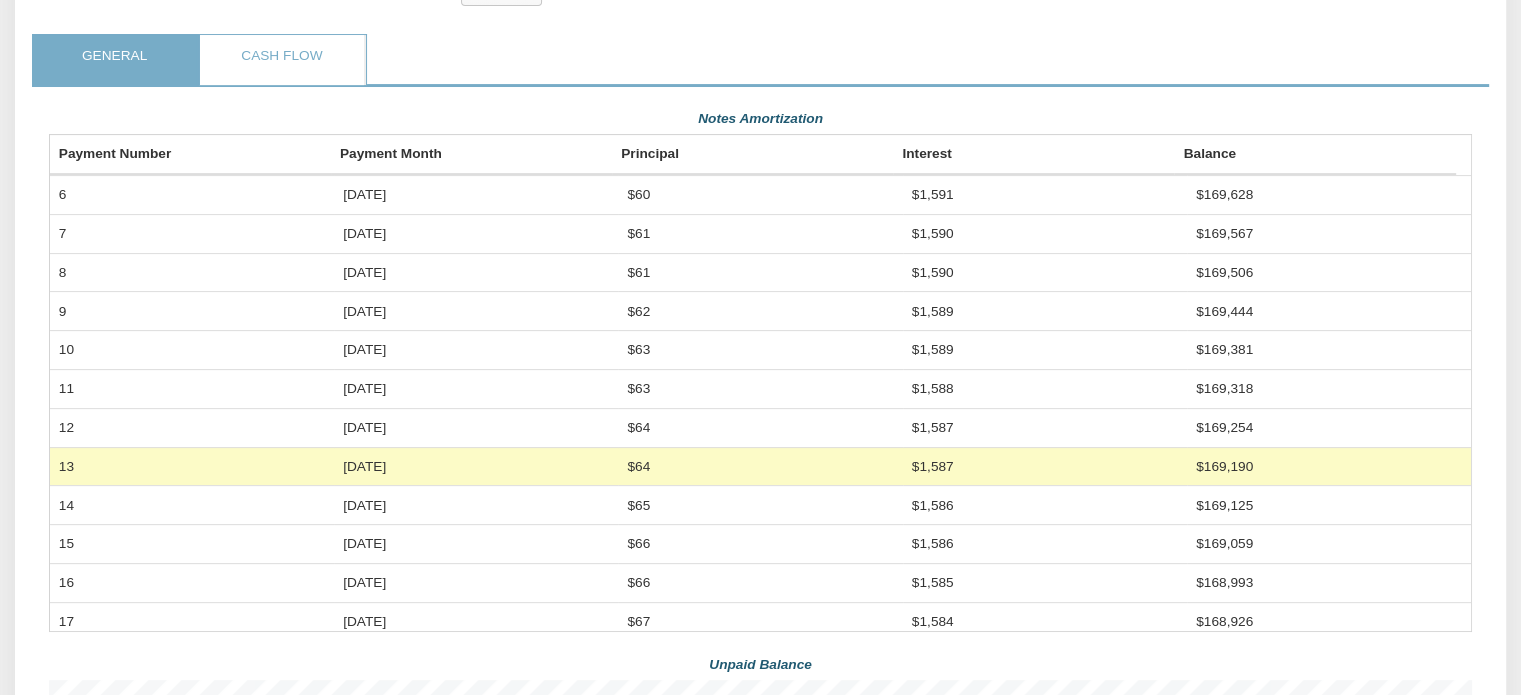 scroll, scrollTop: 0, scrollLeft: 0, axis: both 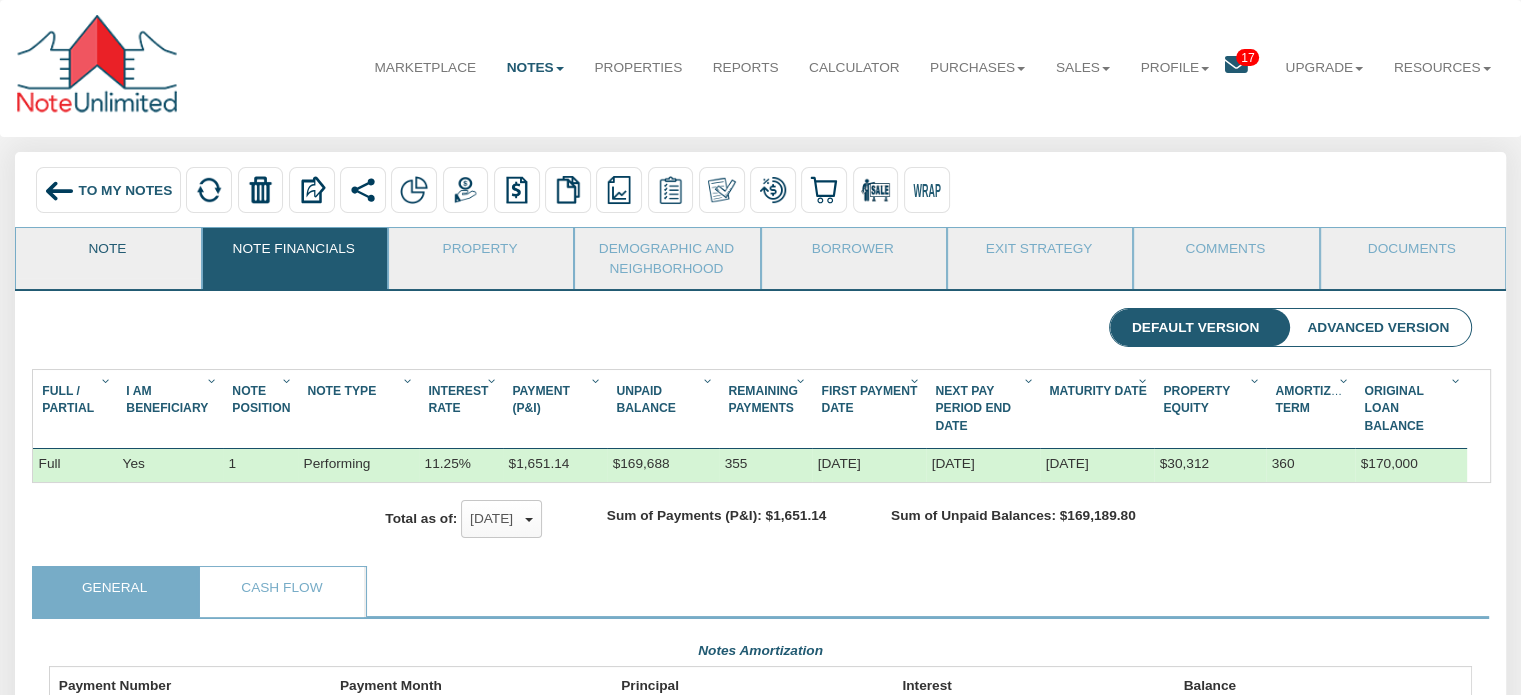 click on "Note" at bounding box center (107, 253) 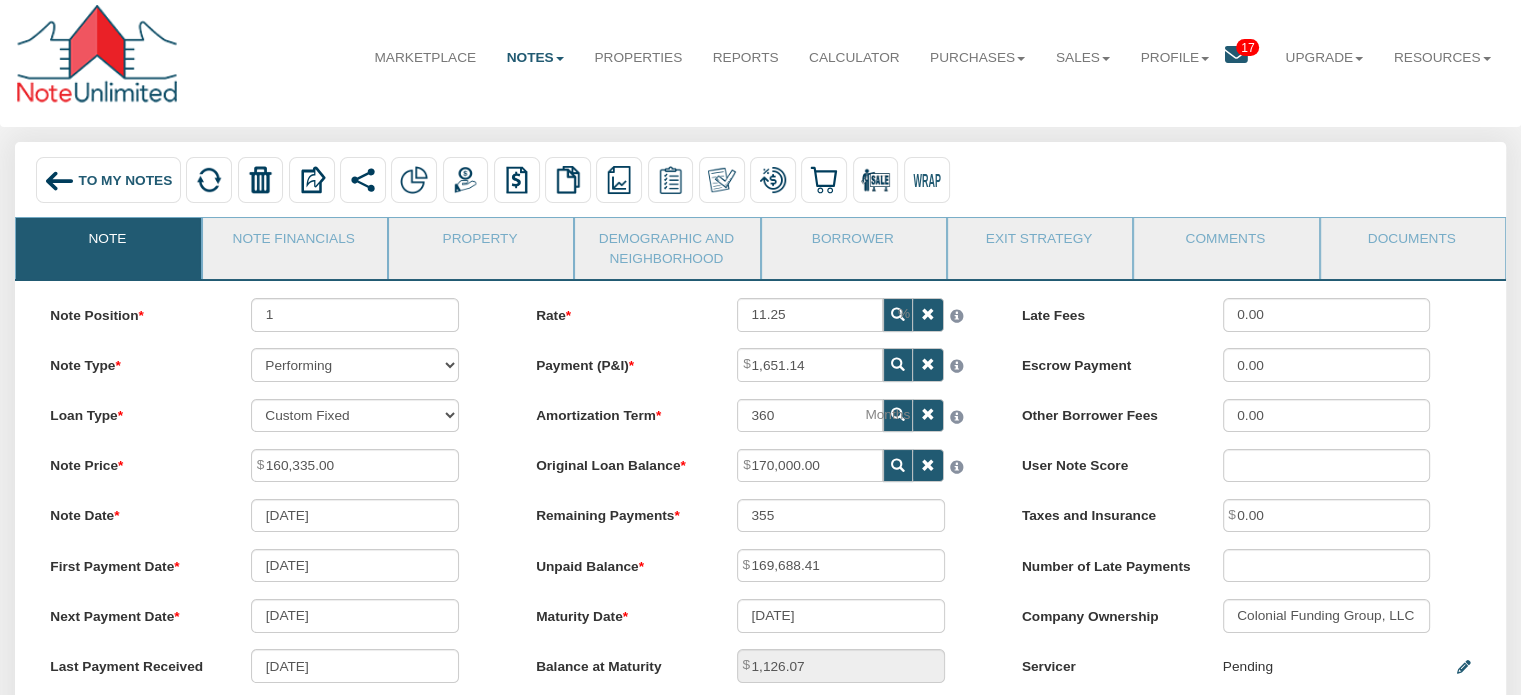 scroll, scrollTop: 0, scrollLeft: 0, axis: both 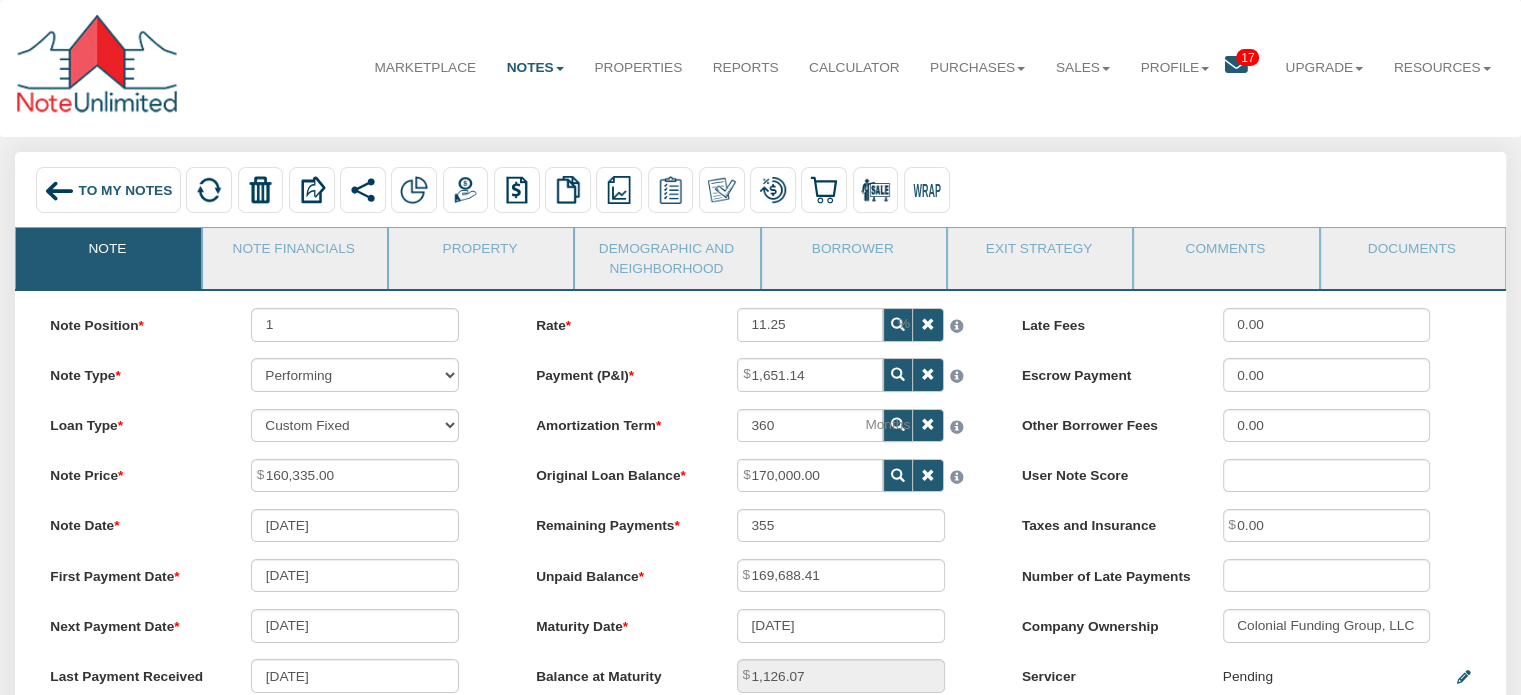 click on "Marketplace
Notes
Dashboard
Transactions
Properties
Reports
Calculator
Purchases
Offers
Orders
Sales  17" at bounding box center [760, 68] 